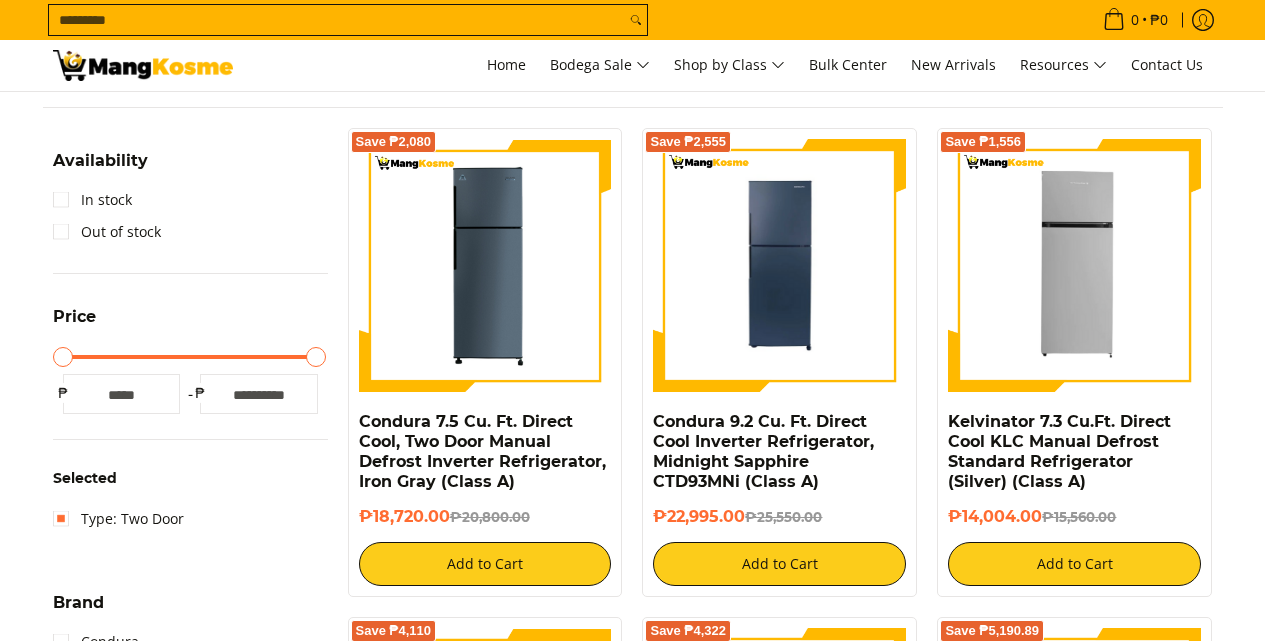 scroll, scrollTop: 300, scrollLeft: 0, axis: vertical 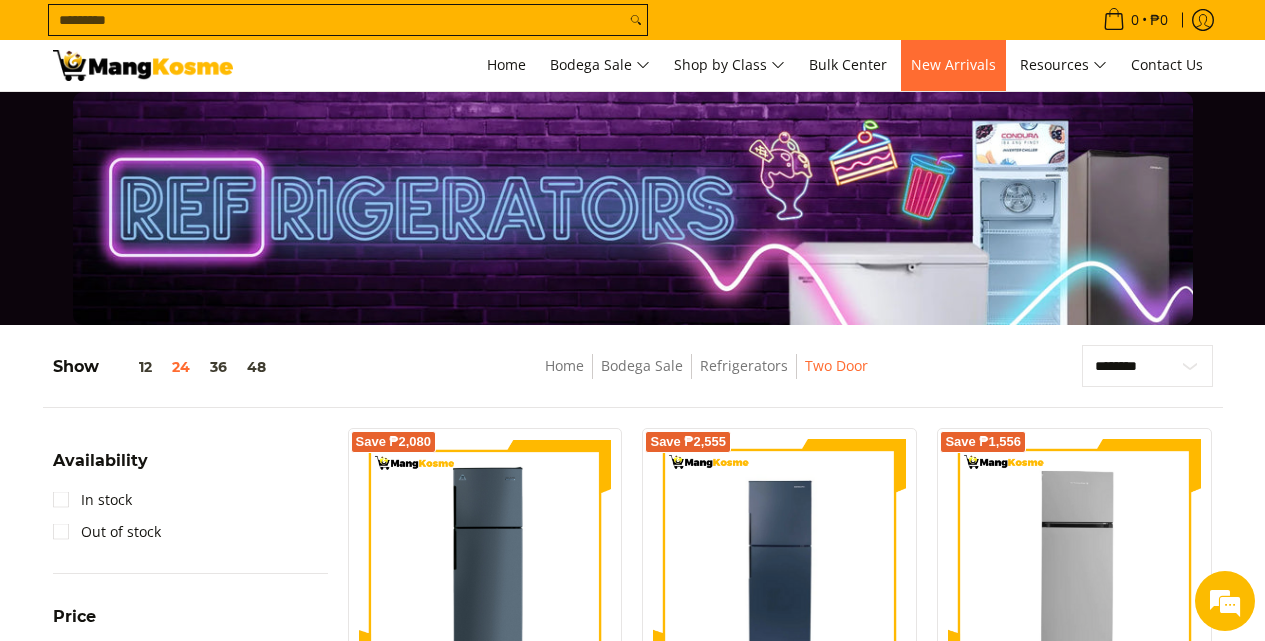 click on "New Arrivals" at bounding box center [953, 65] 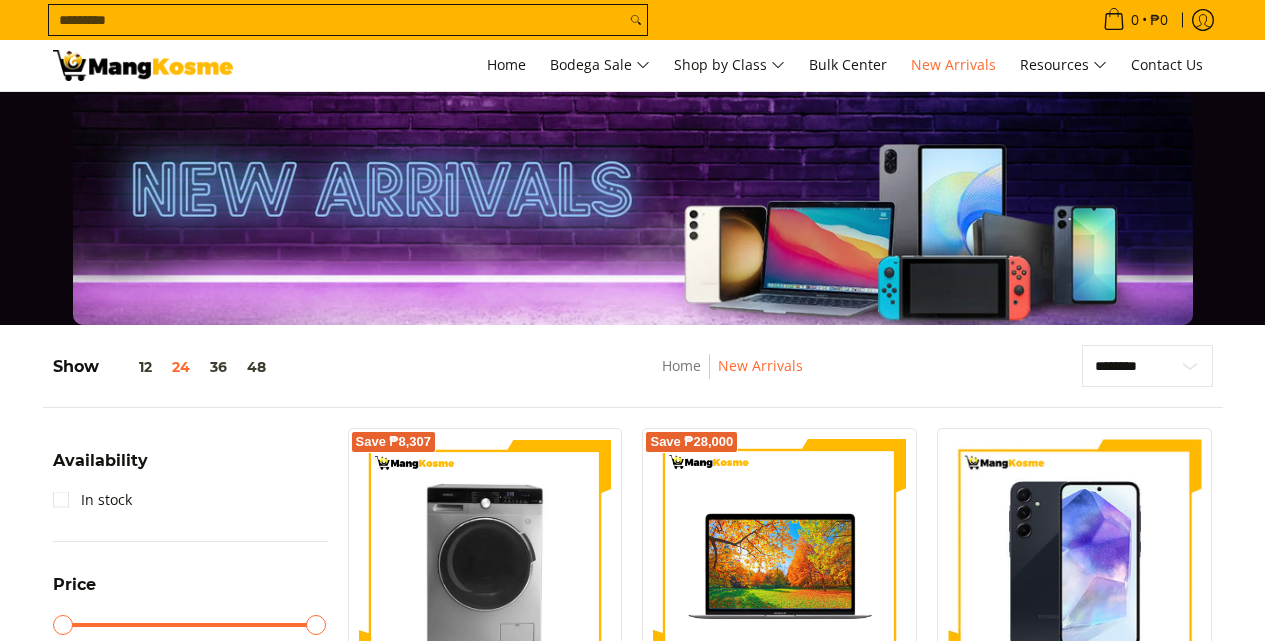 scroll, scrollTop: 0, scrollLeft: 0, axis: both 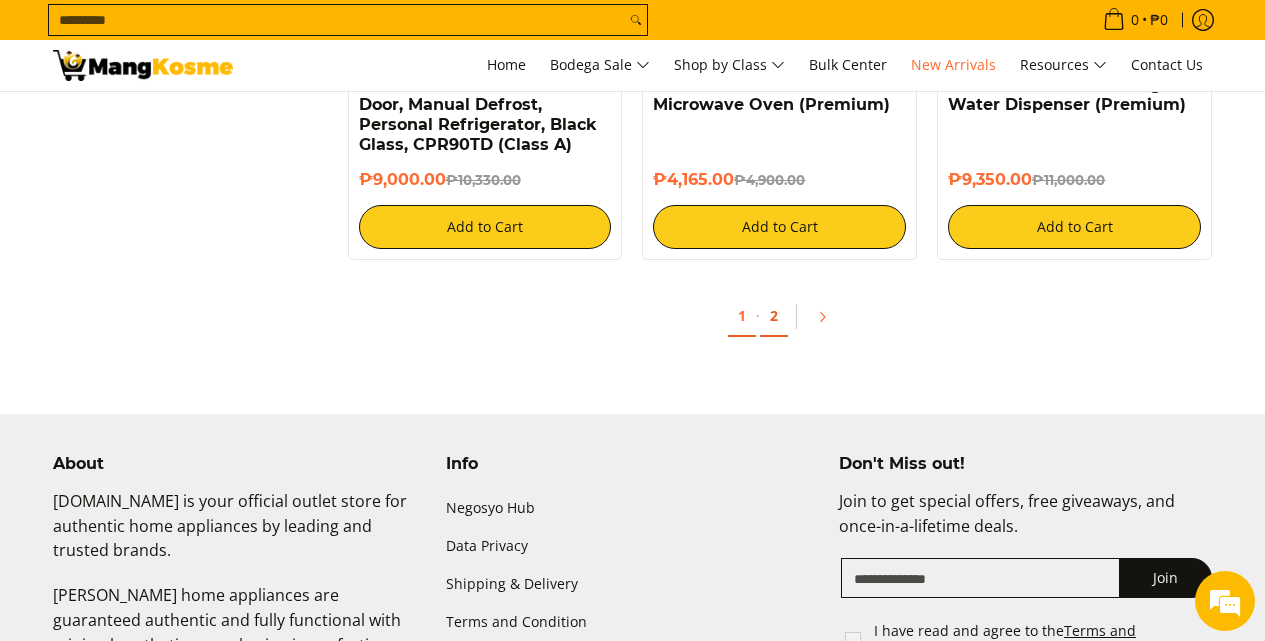 click on "2" at bounding box center (774, 316) 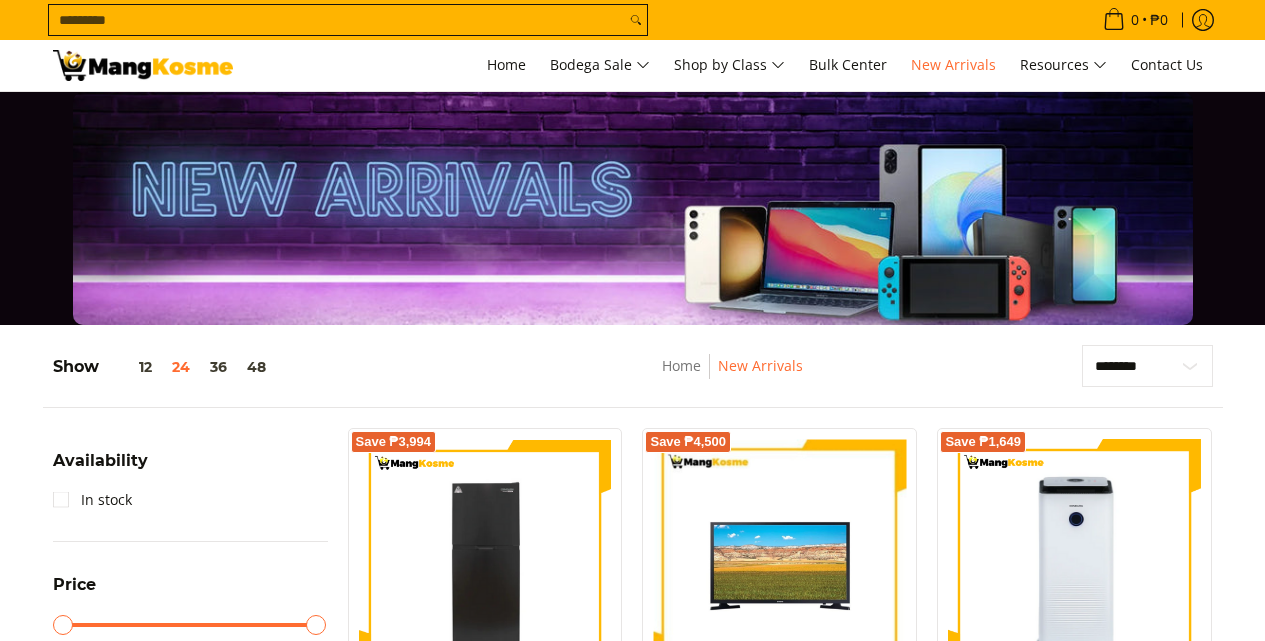 scroll, scrollTop: 500, scrollLeft: 0, axis: vertical 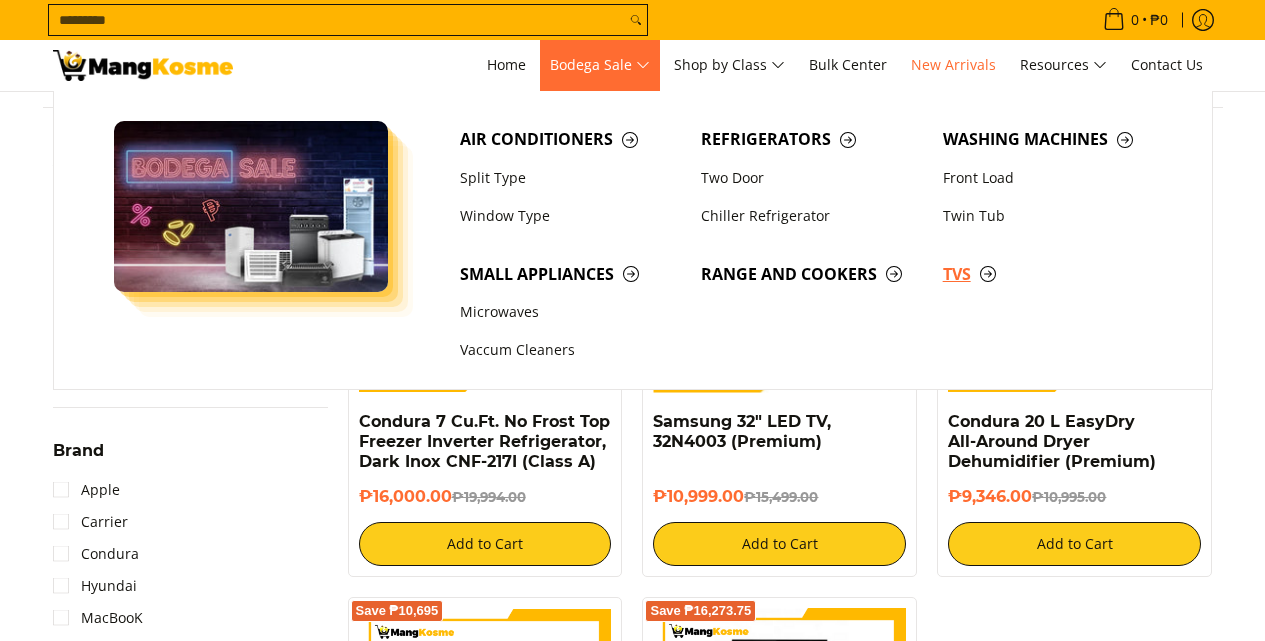 click on "TVs" at bounding box center [1054, 274] 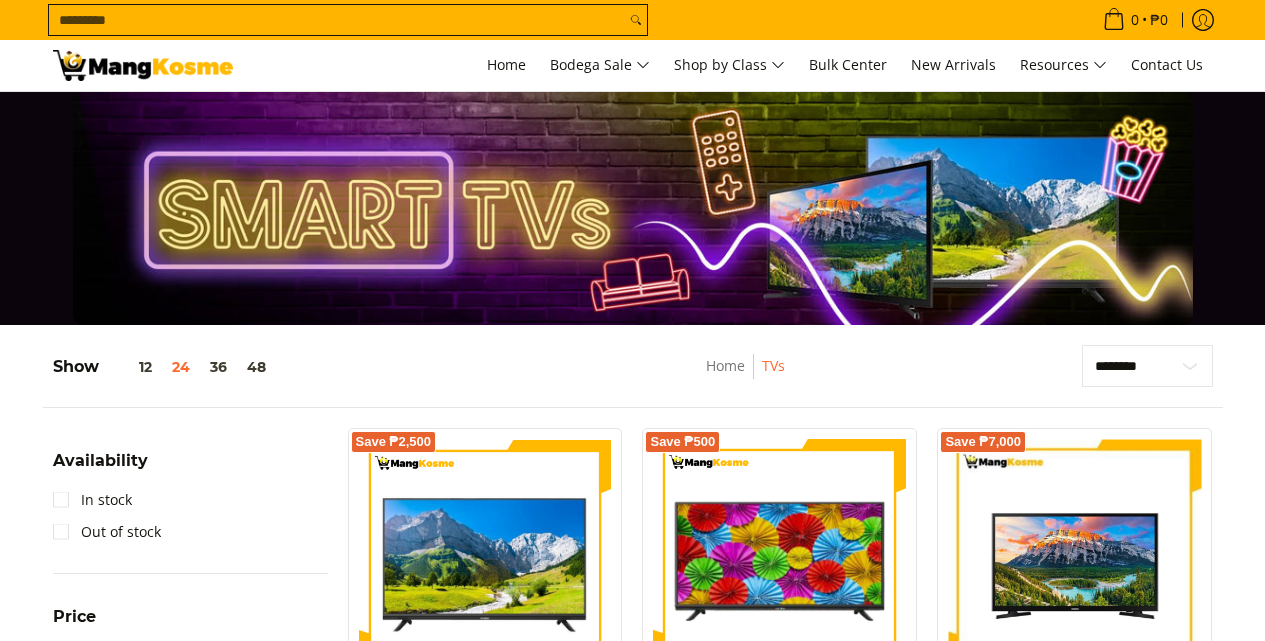scroll, scrollTop: 0, scrollLeft: 0, axis: both 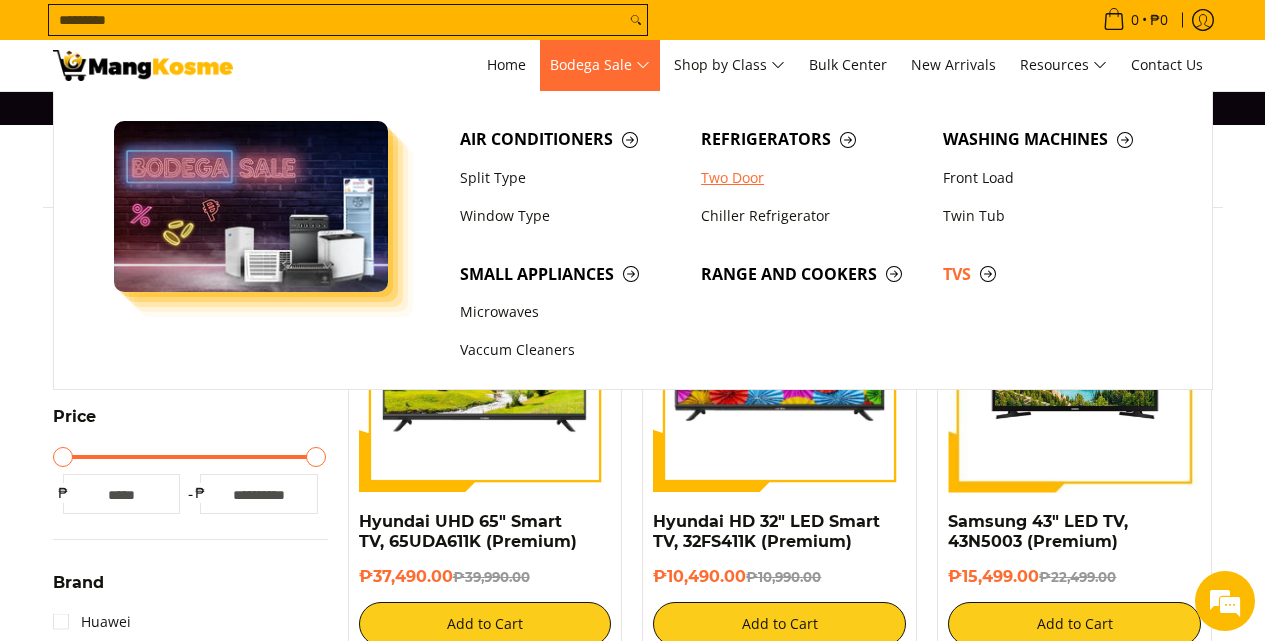 click on "Two Door" at bounding box center (812, 178) 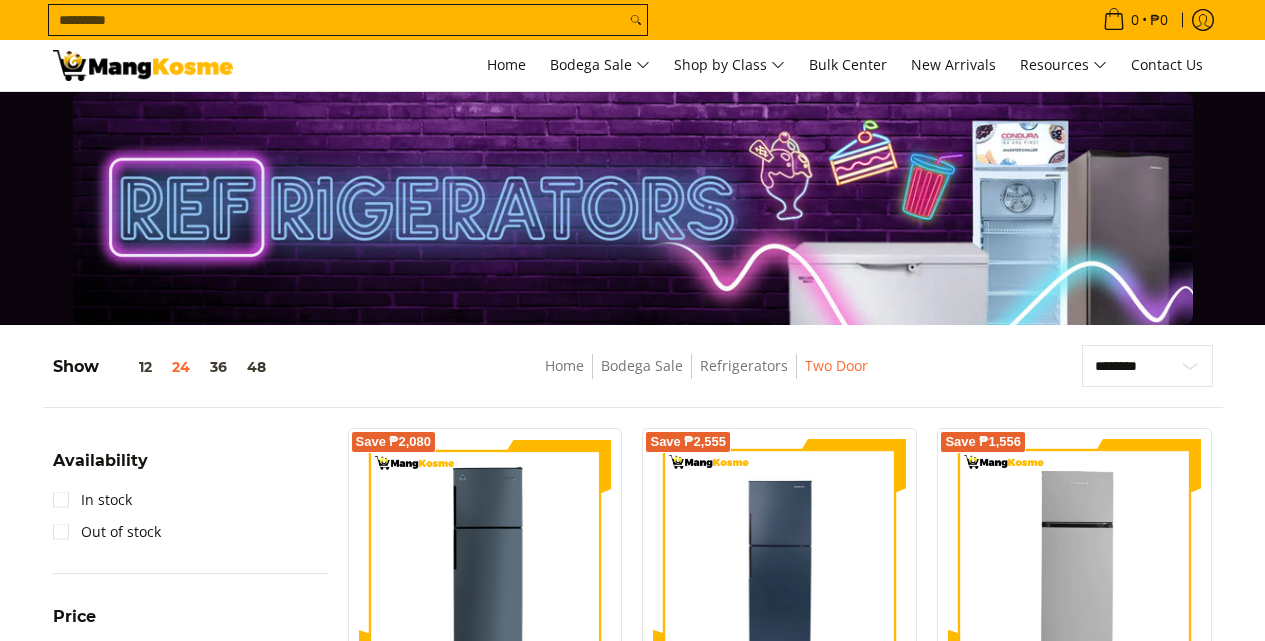 scroll, scrollTop: 300, scrollLeft: 0, axis: vertical 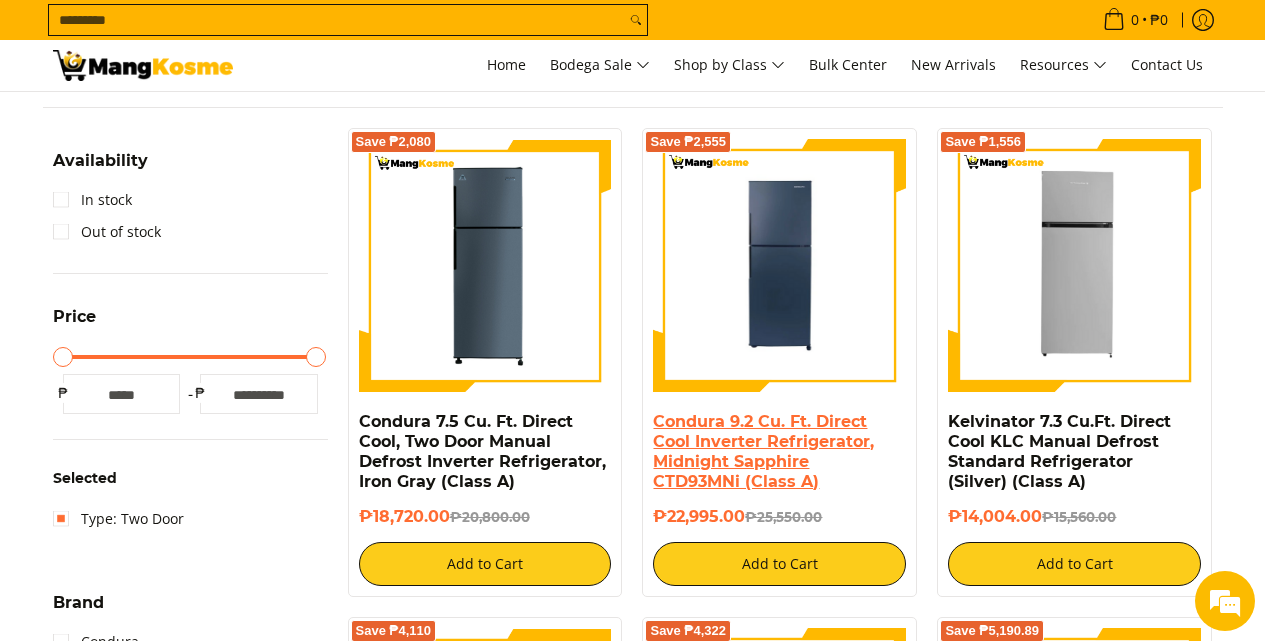 click on "Condura 9.2 Cu. Ft. Direct Cool Inverter Refrigerator, Midnight Sapphire CTD93MNi (Class A)" at bounding box center [763, 451] 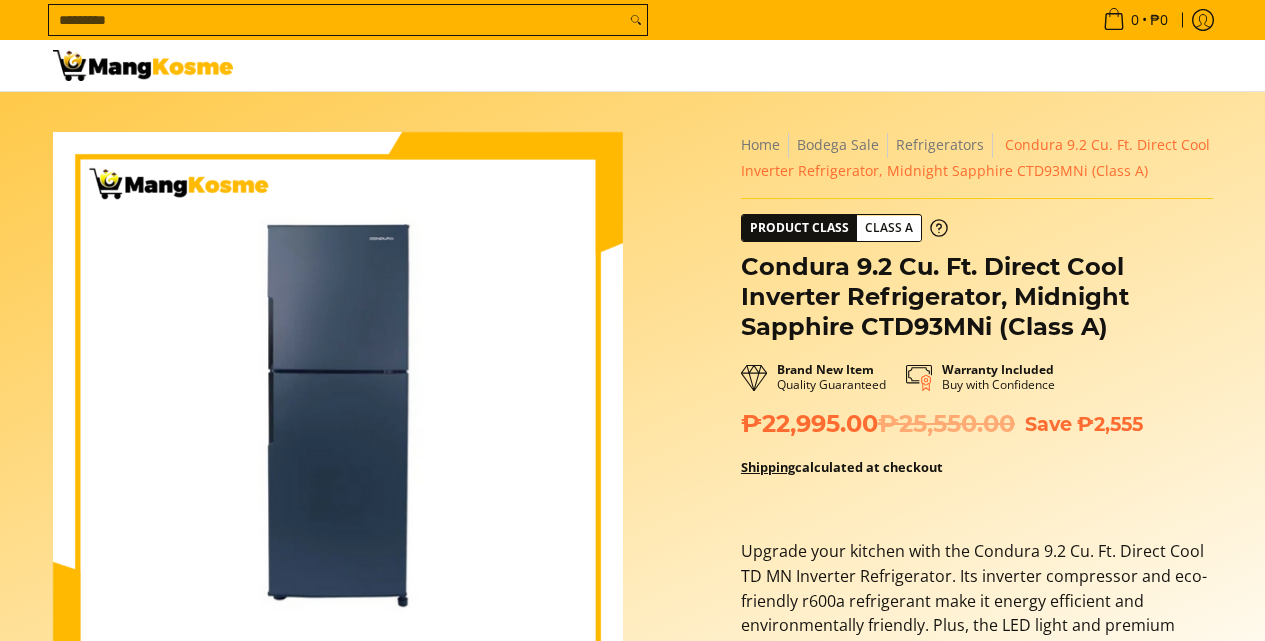 scroll, scrollTop: 0, scrollLeft: 0, axis: both 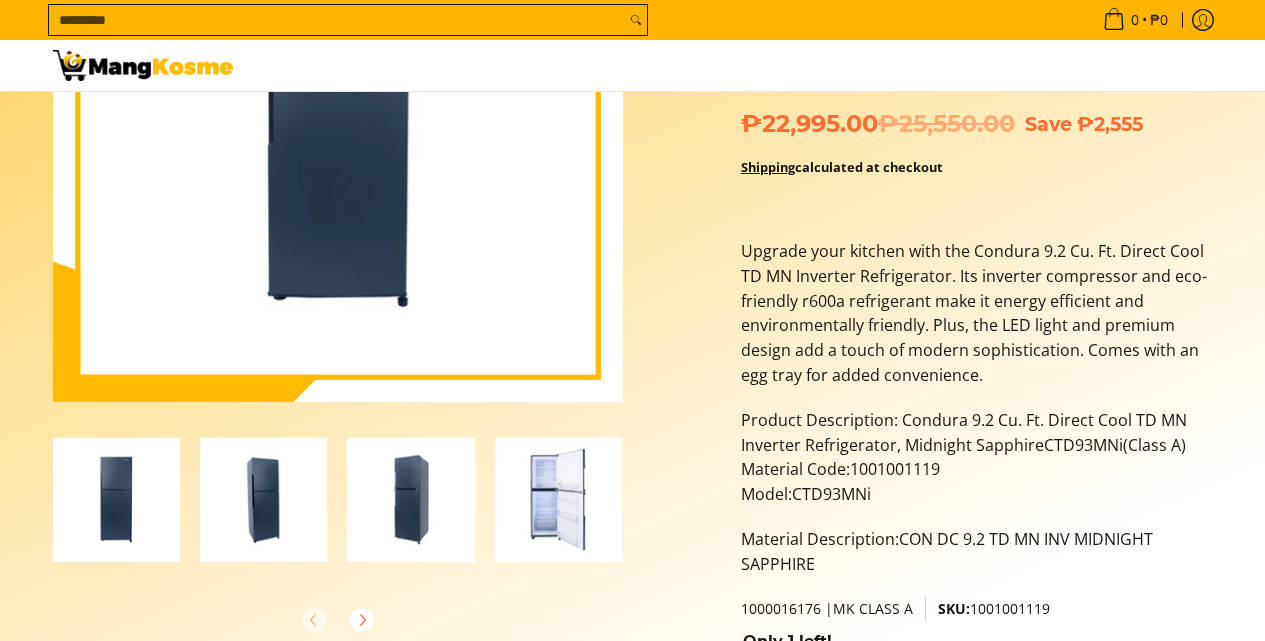 click at bounding box center (559, 500) 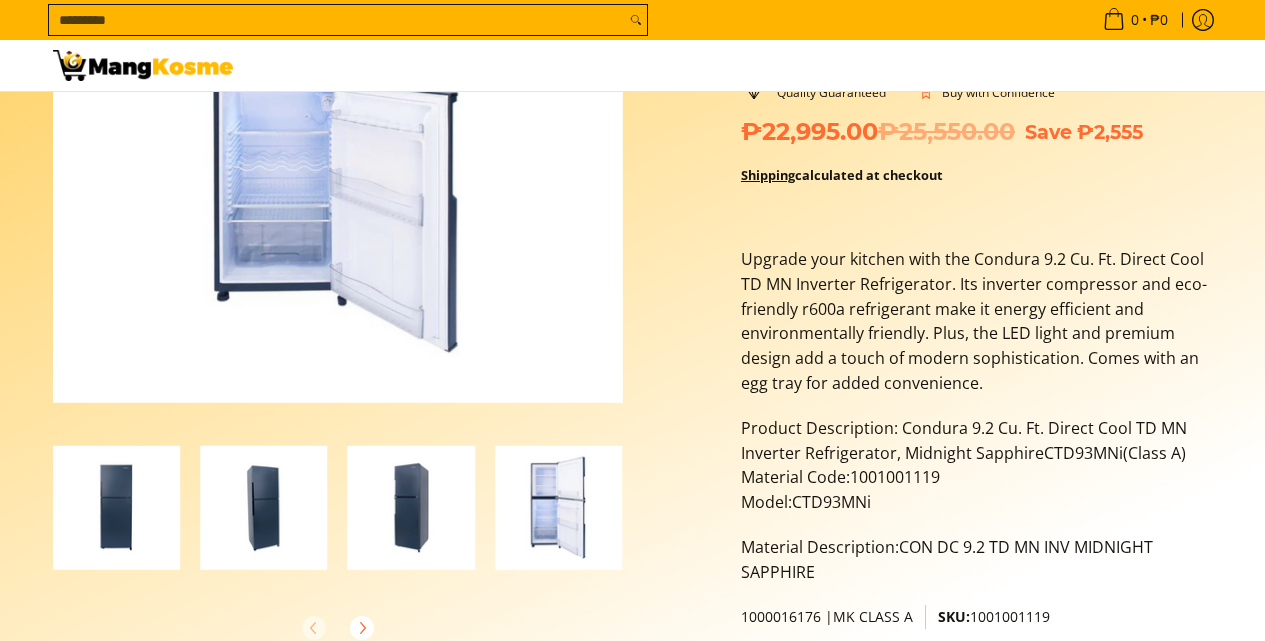 scroll, scrollTop: 300, scrollLeft: 0, axis: vertical 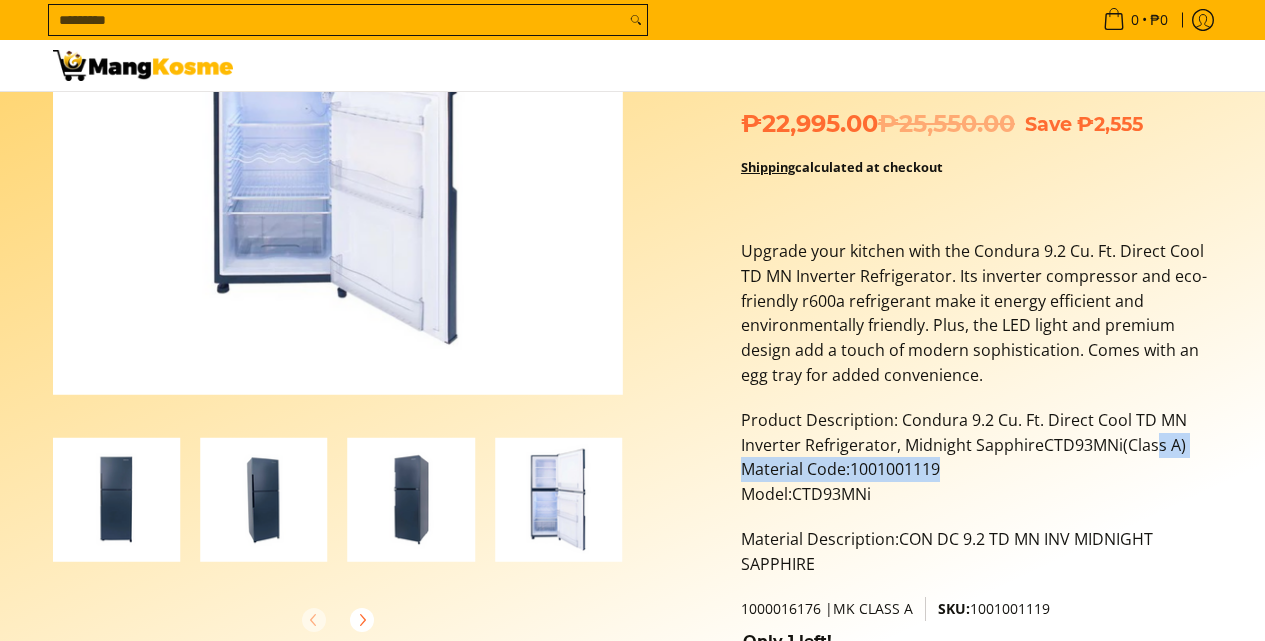 click on "Product Description: Condura 9.2 Cu. Ft. Direct Cool TD MN Inverter Refrigerator, Midnight Sapphire  CTD93MNi  (Class A) Material Code:  1001001119 Model:  CTD93MNi" at bounding box center (977, 467) 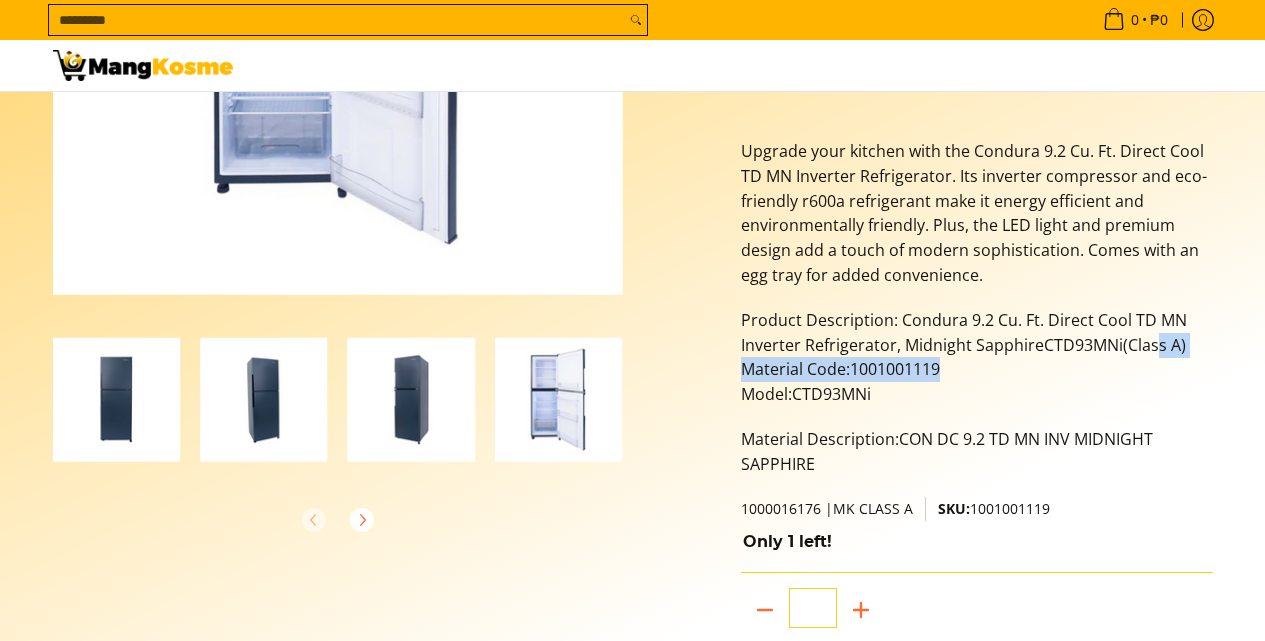 scroll, scrollTop: 1, scrollLeft: 0, axis: vertical 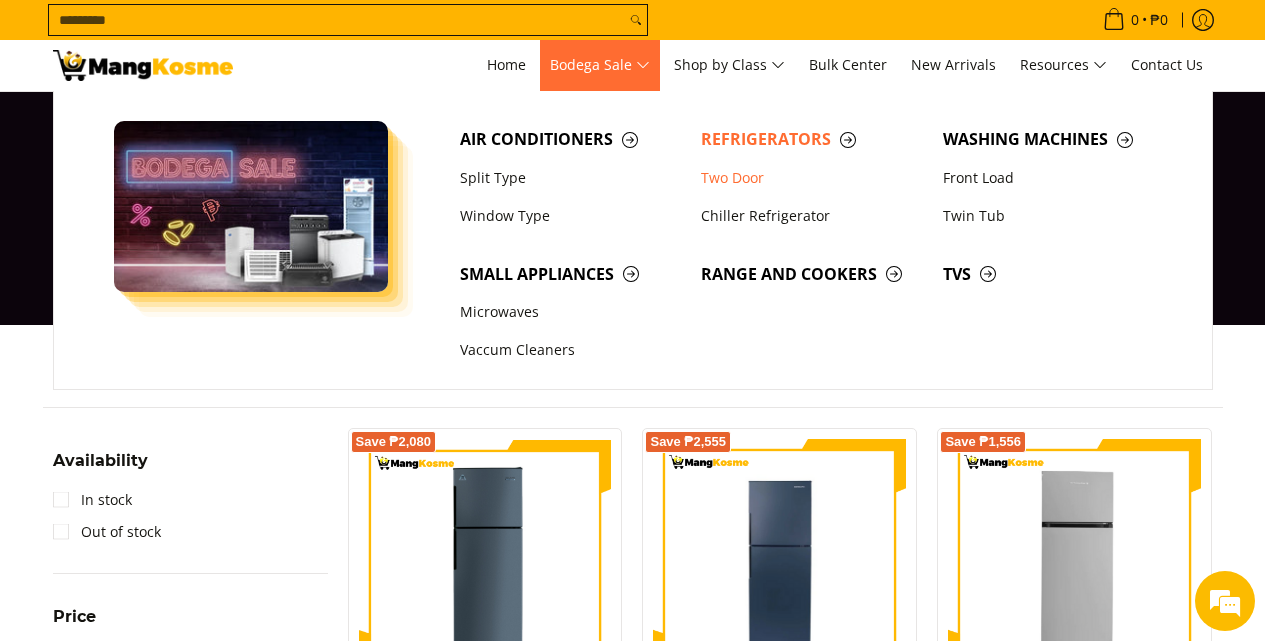 click on "Bodega Sale" at bounding box center (600, 65) 